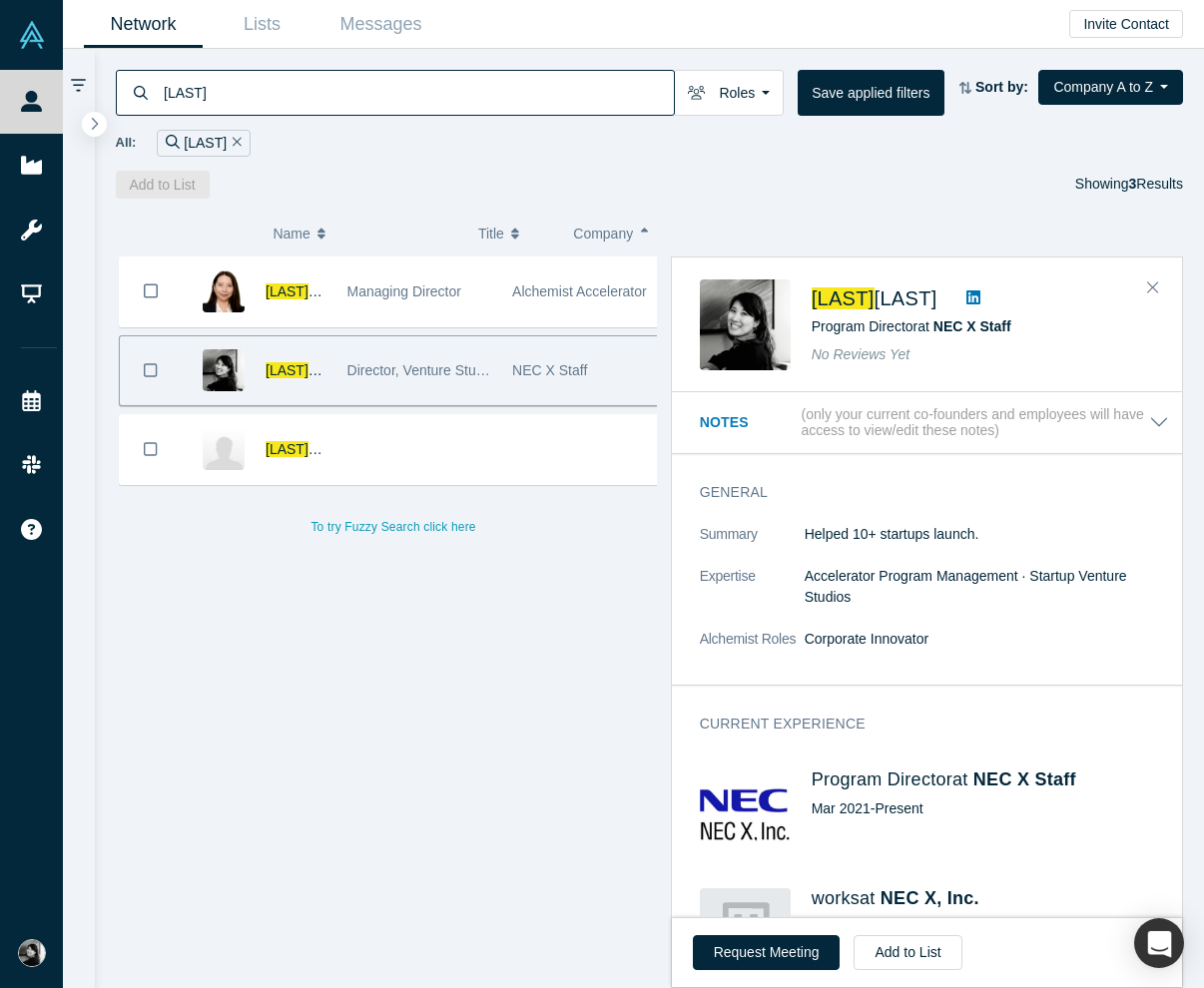 scroll, scrollTop: 0, scrollLeft: 0, axis: both 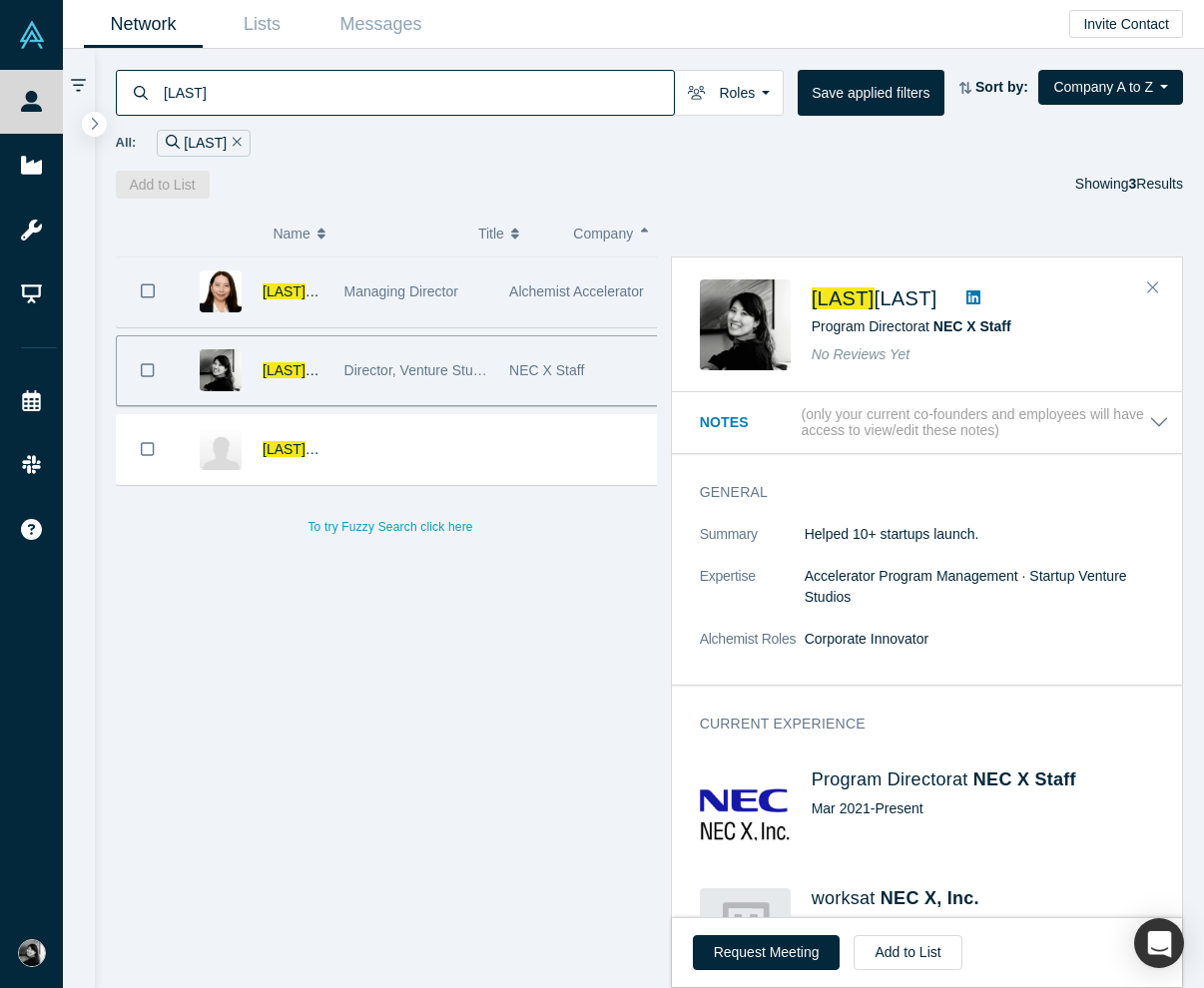 click on "Managing Director" at bounding box center [401, 291] 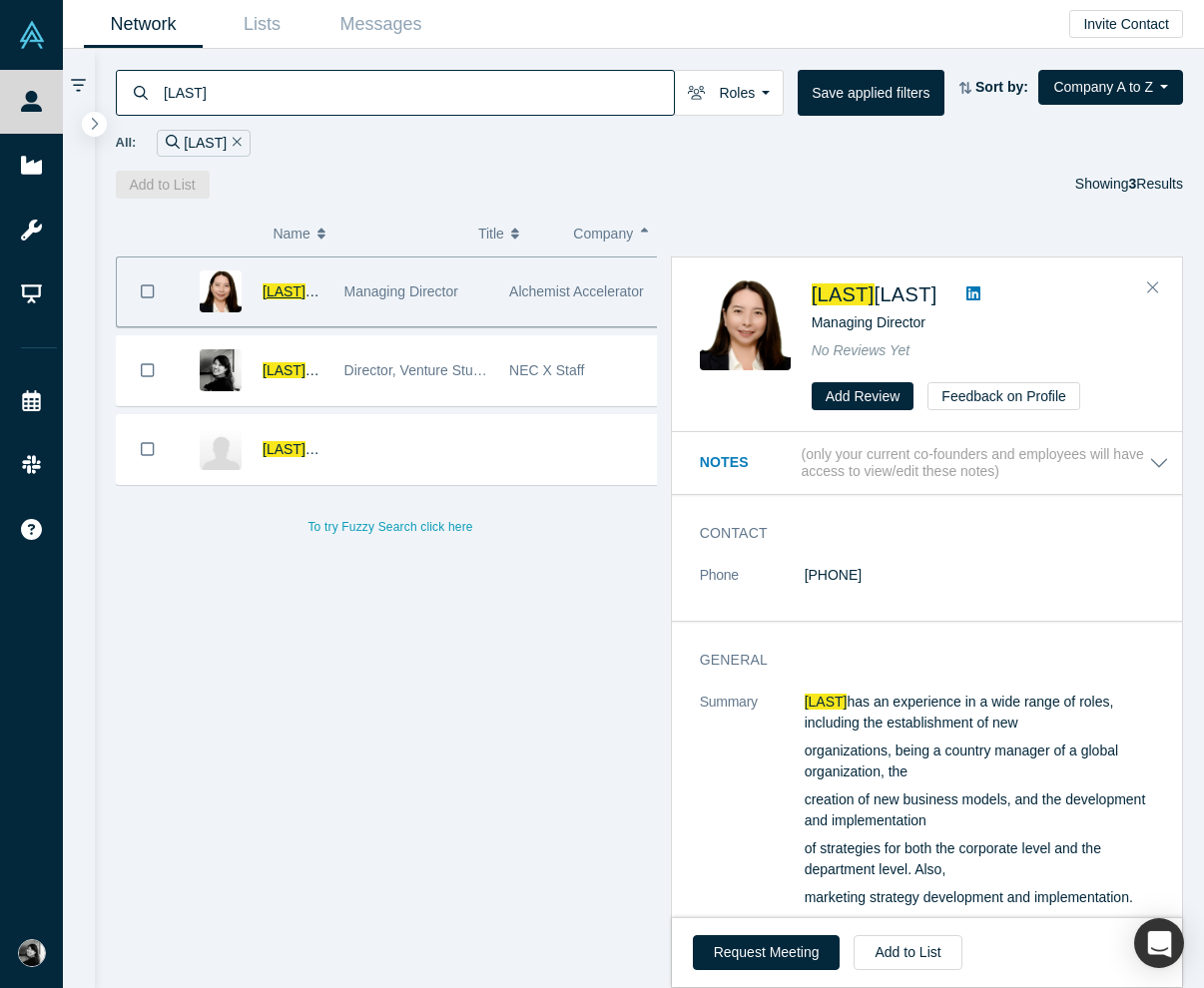 click on "[LAST]" at bounding box center [284, 291] 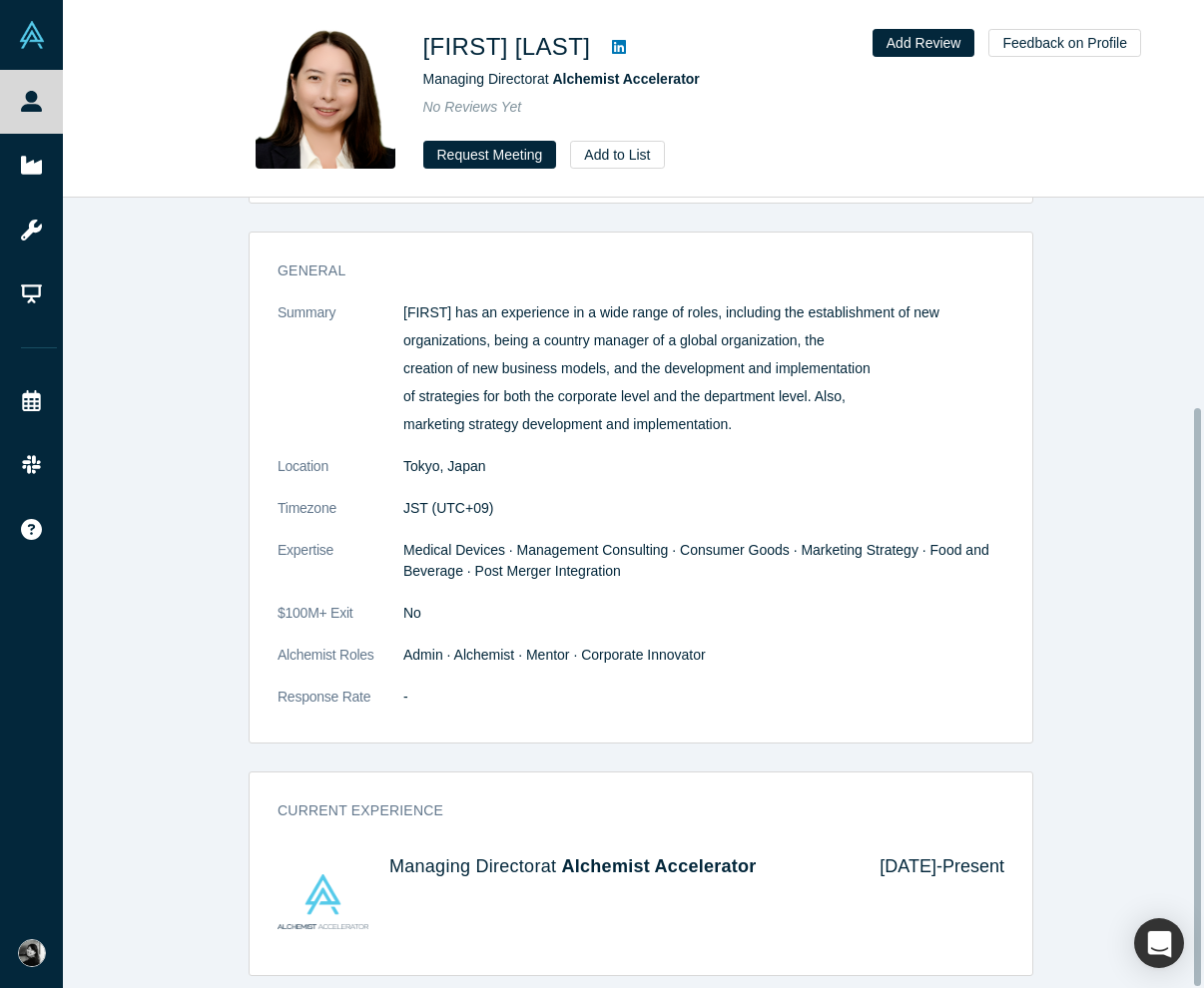 scroll, scrollTop: 291, scrollLeft: 0, axis: vertical 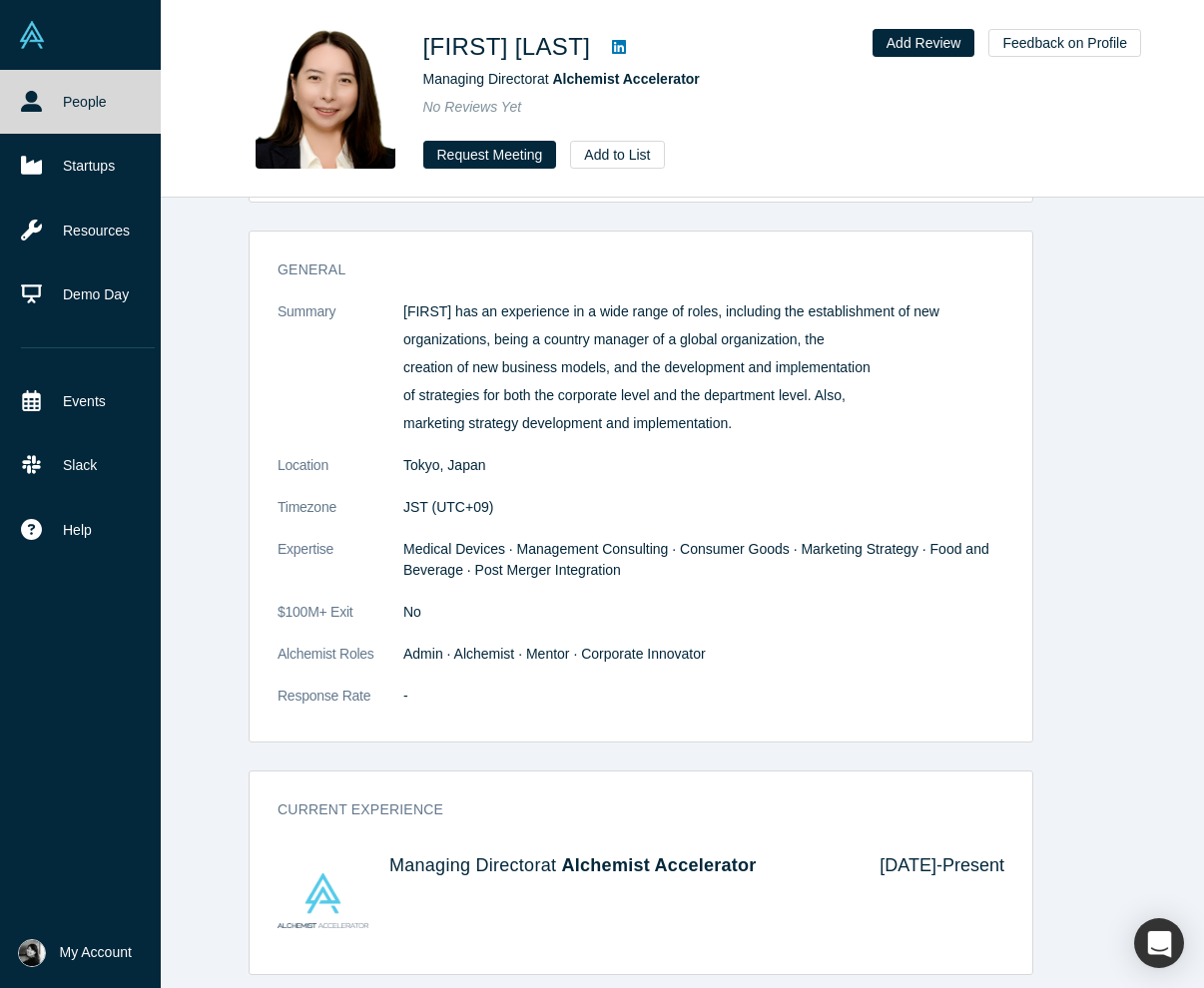 click 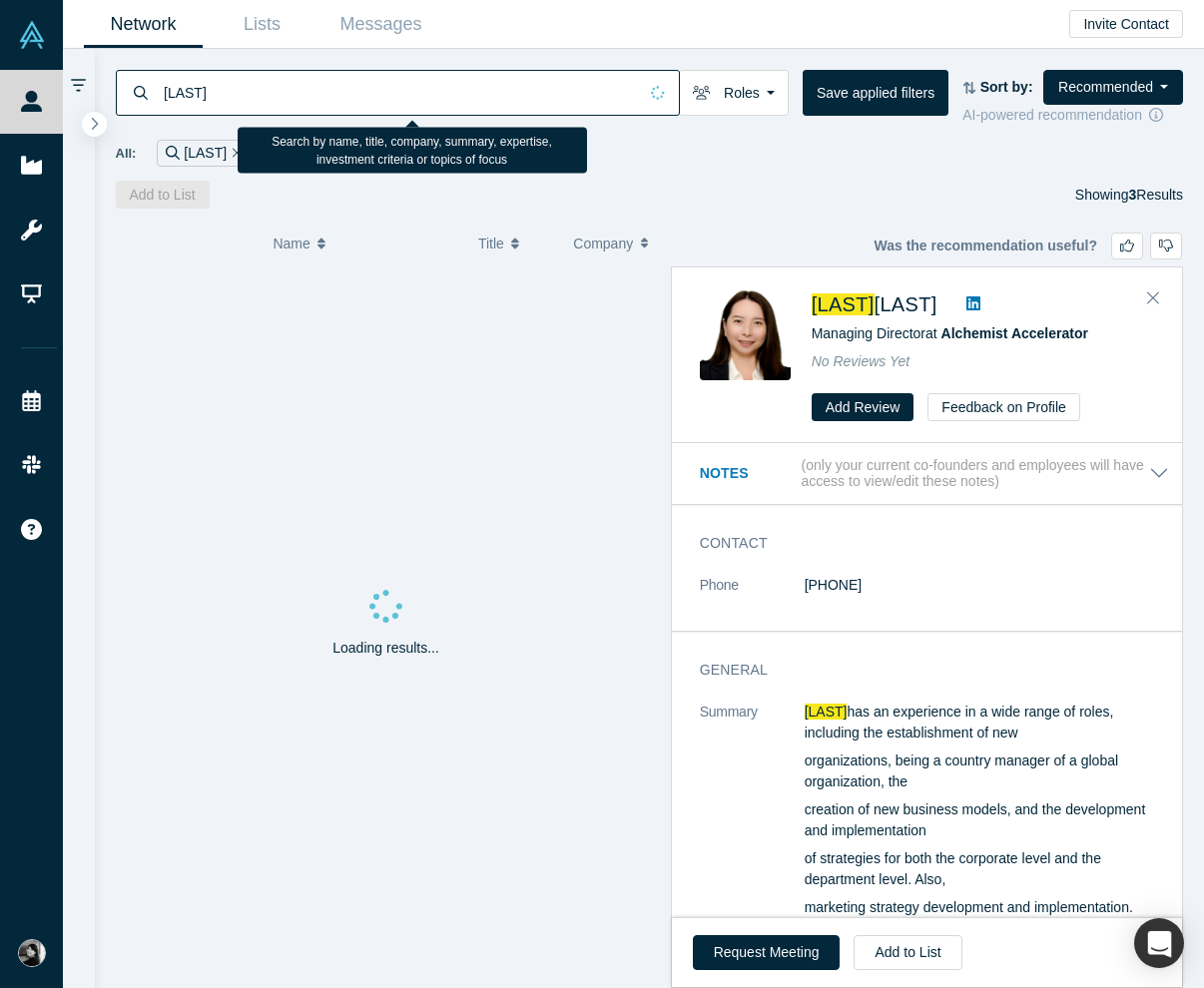 click on "[LAST]" at bounding box center [399, 92] 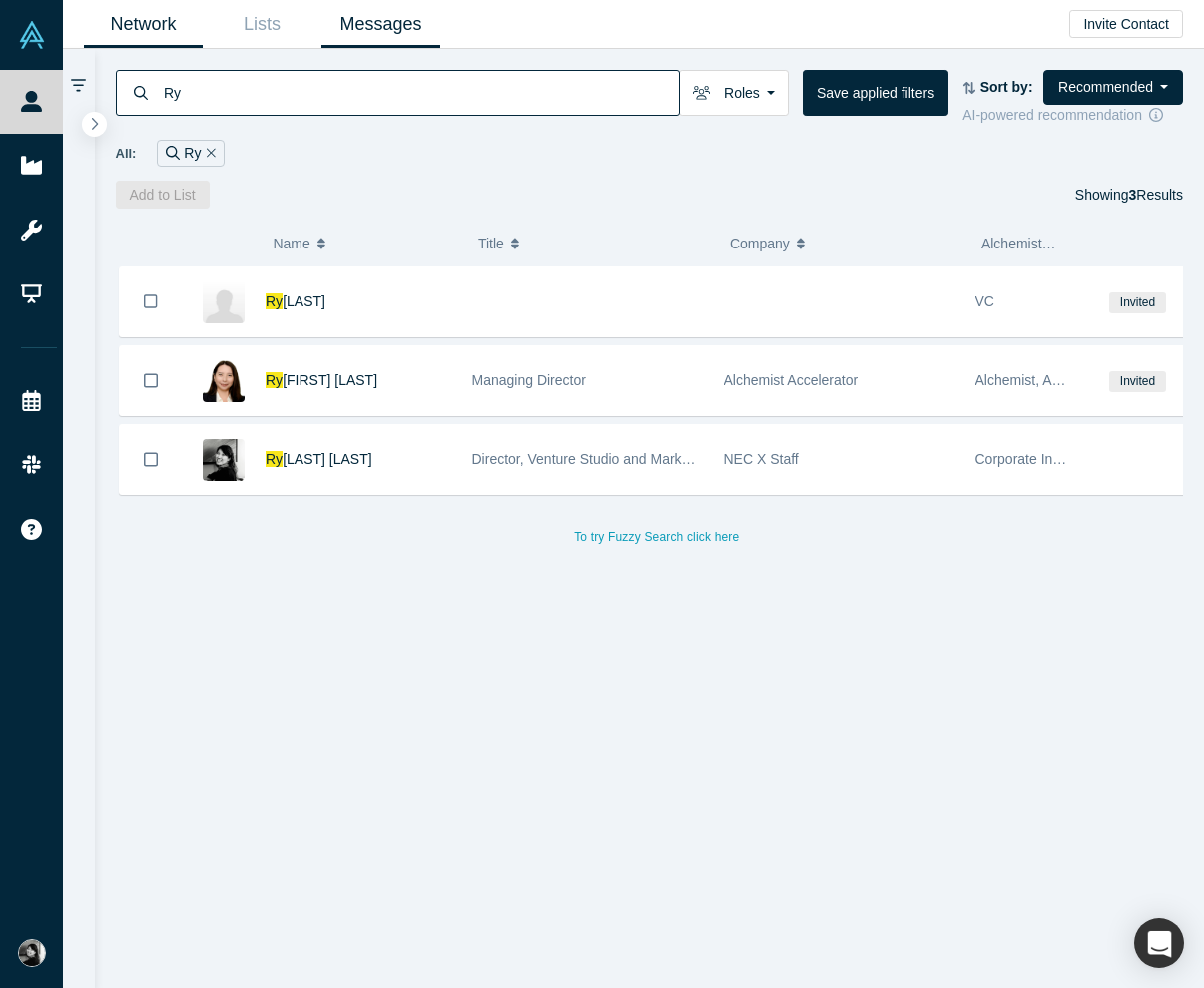 type on "R" 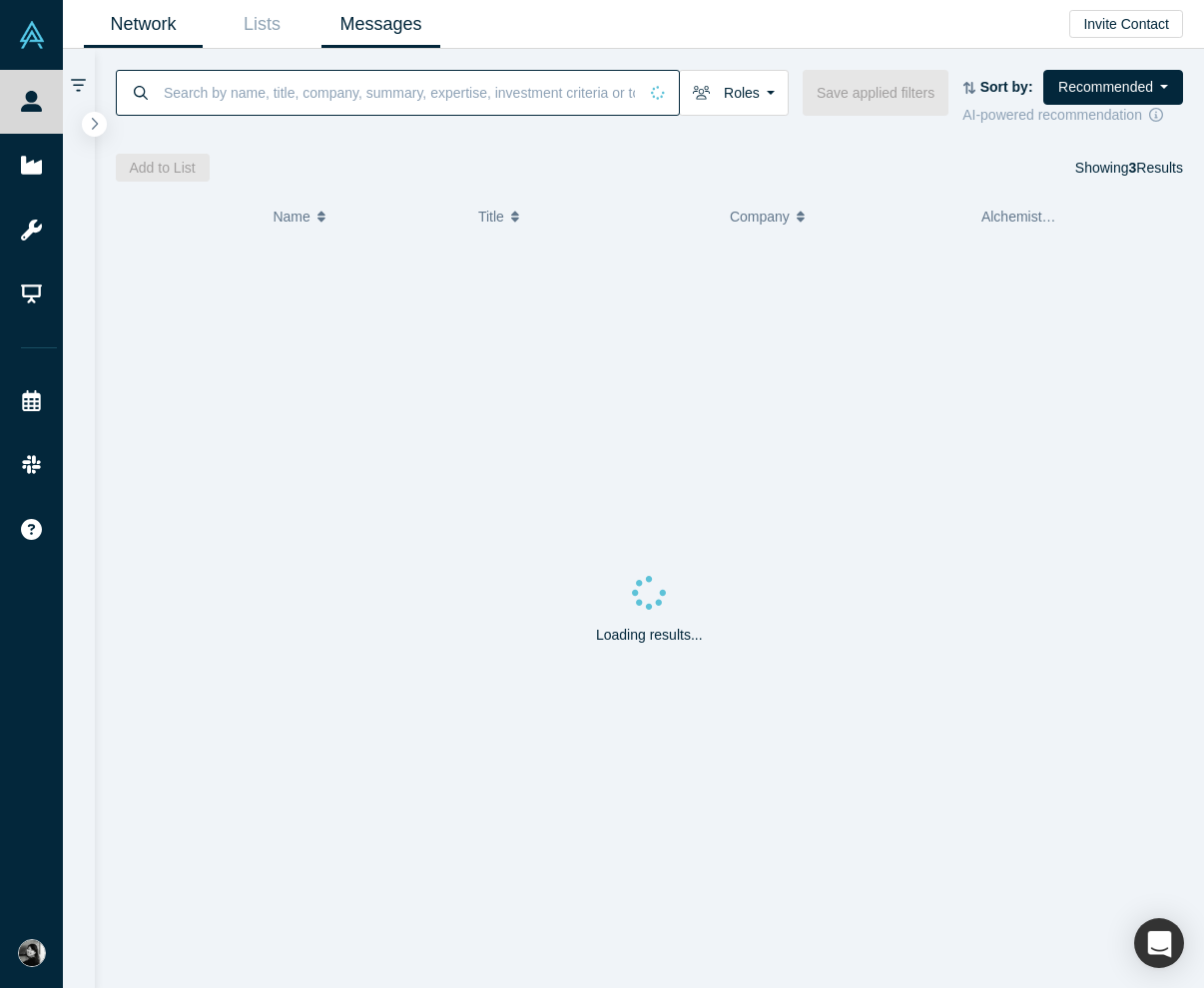 type on "R" 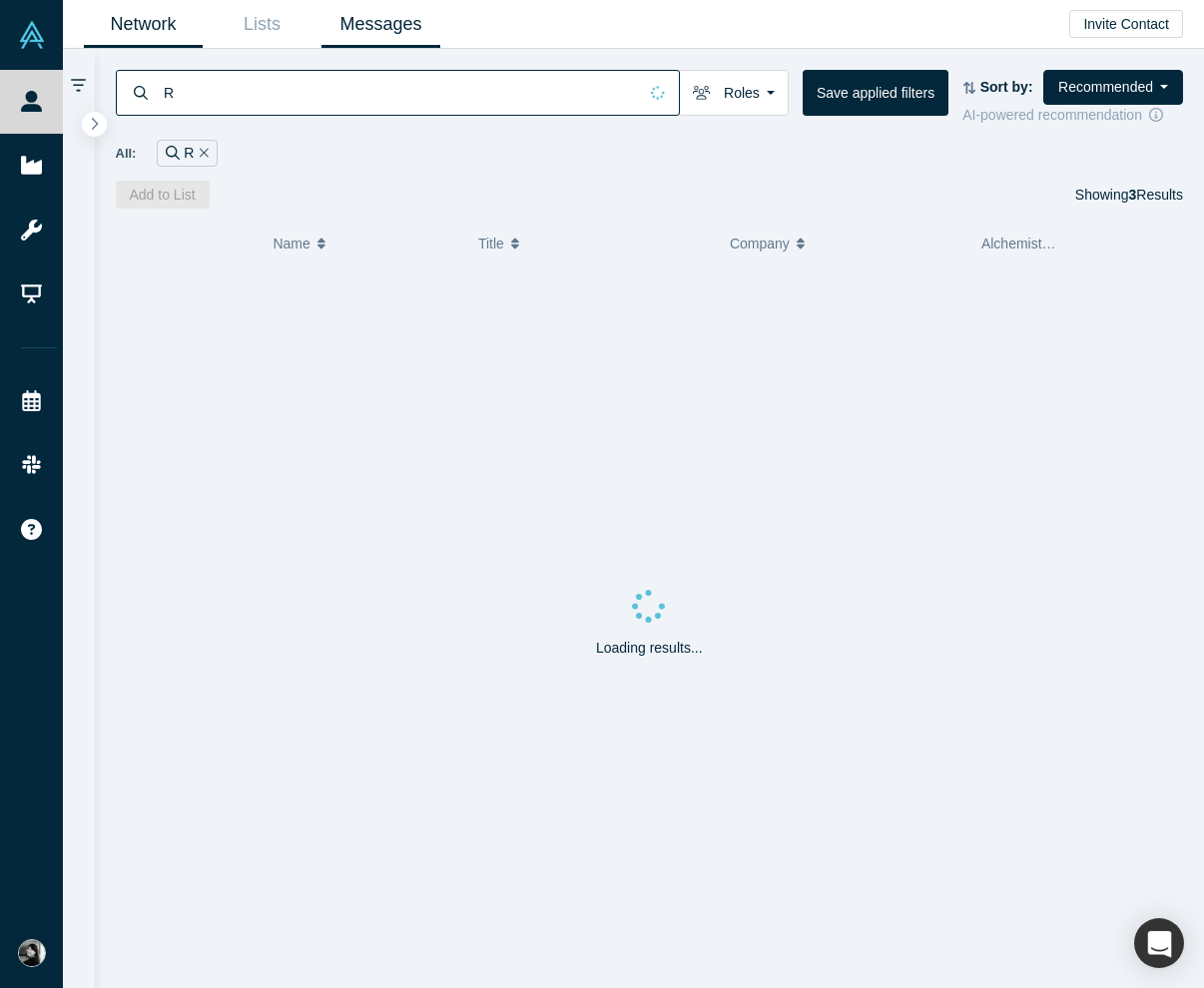 type 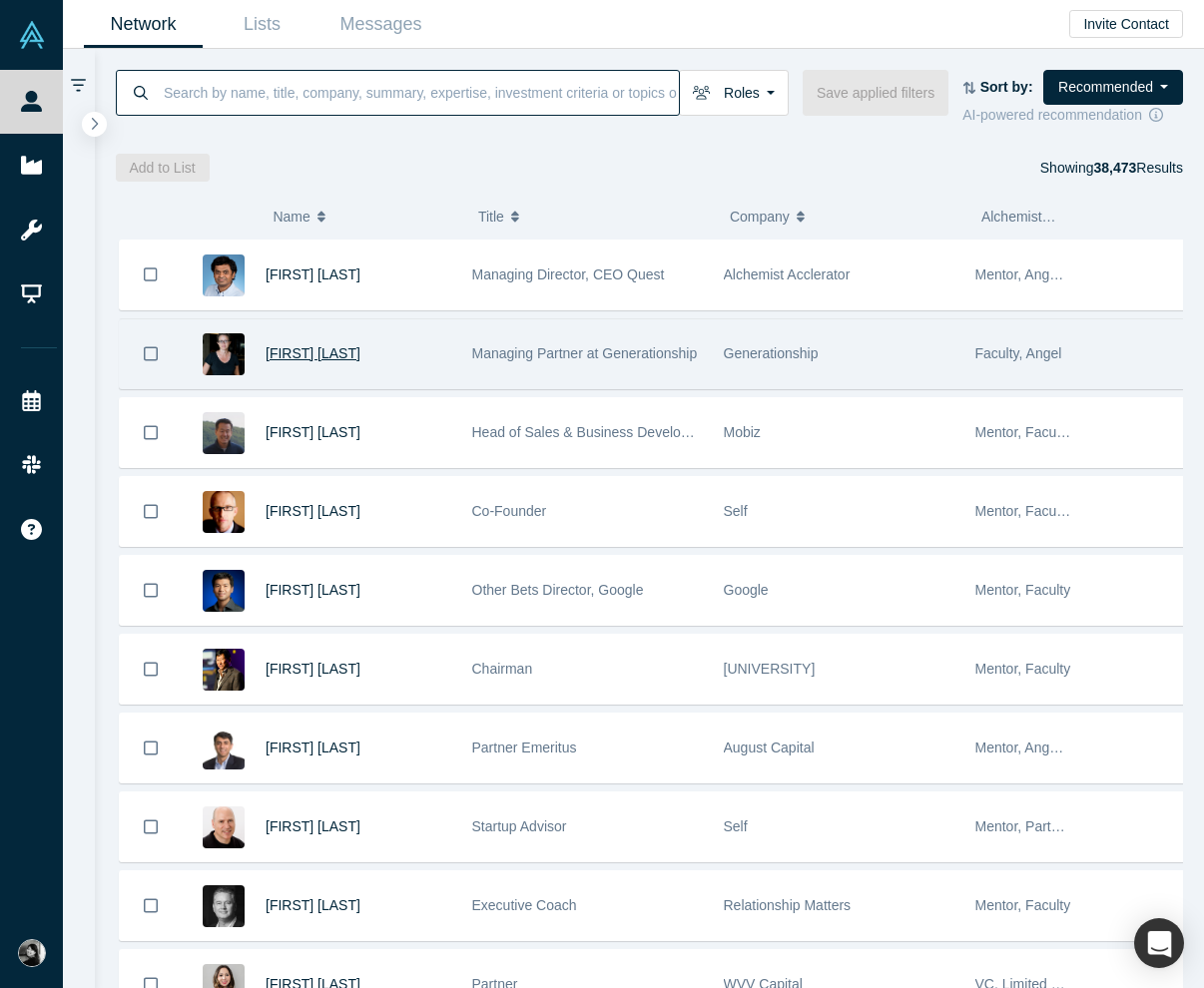click on "[FIRST] [LAST]" at bounding box center [312, 353] 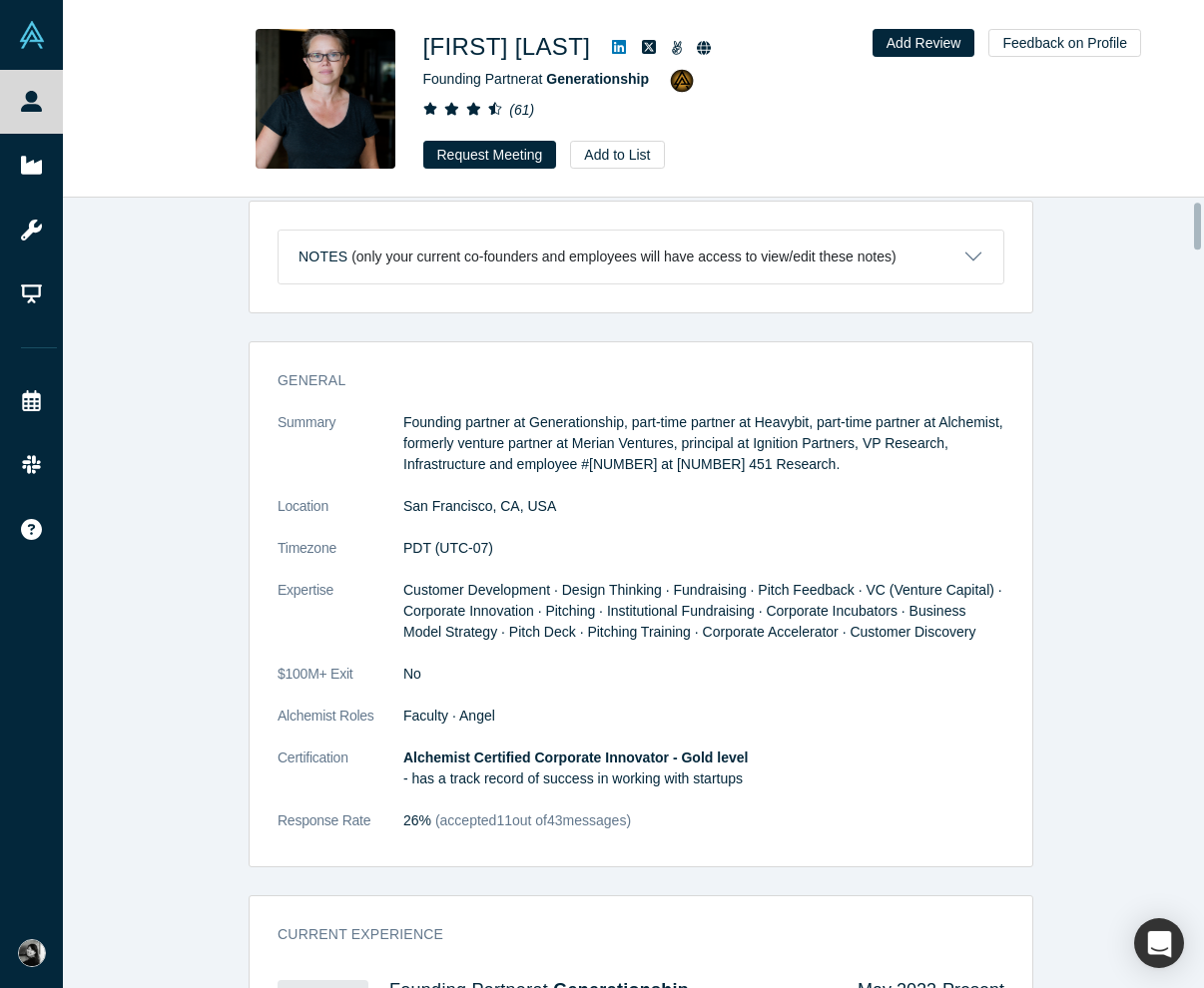 scroll, scrollTop: 0, scrollLeft: 0, axis: both 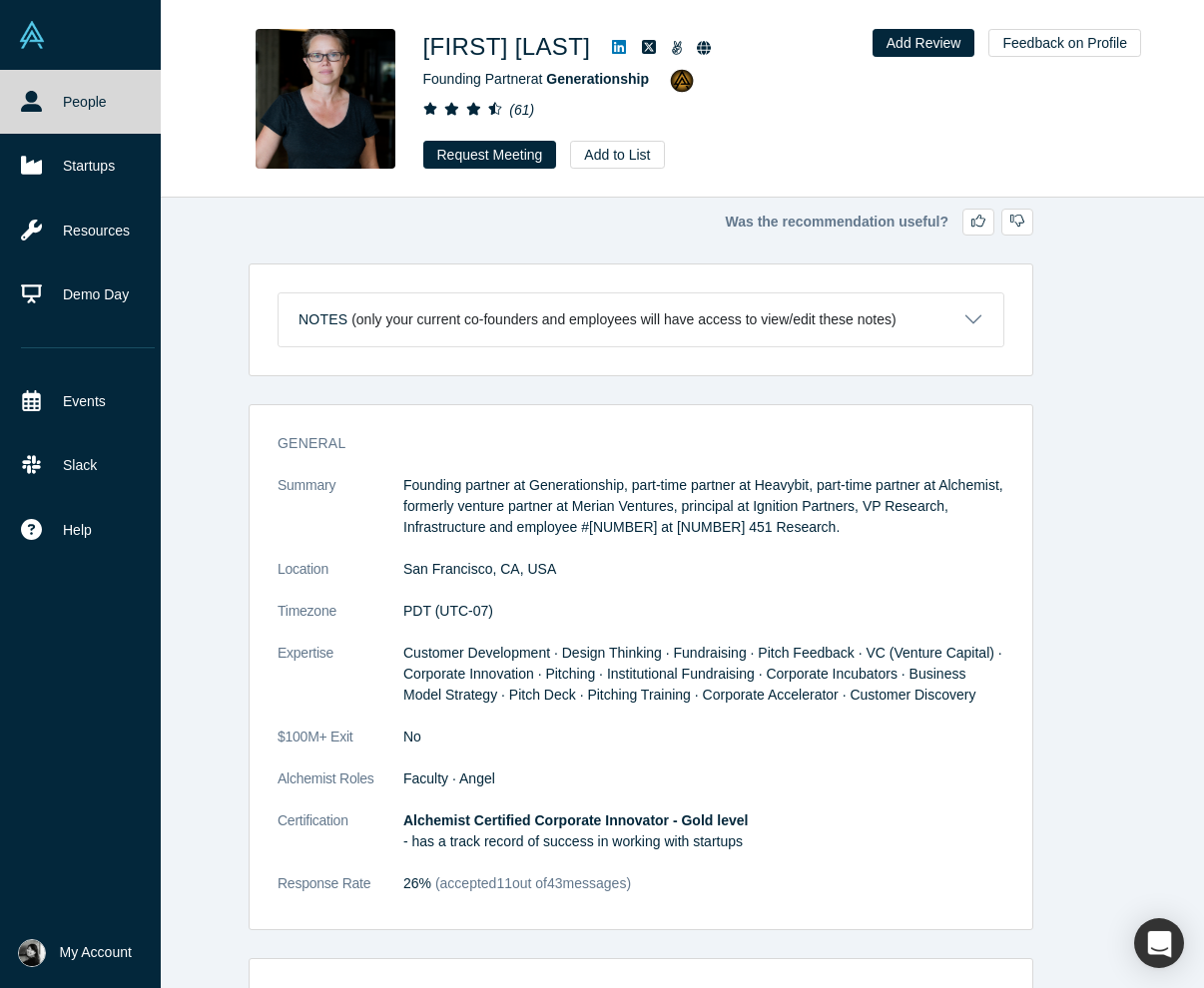click at bounding box center [80, 35] 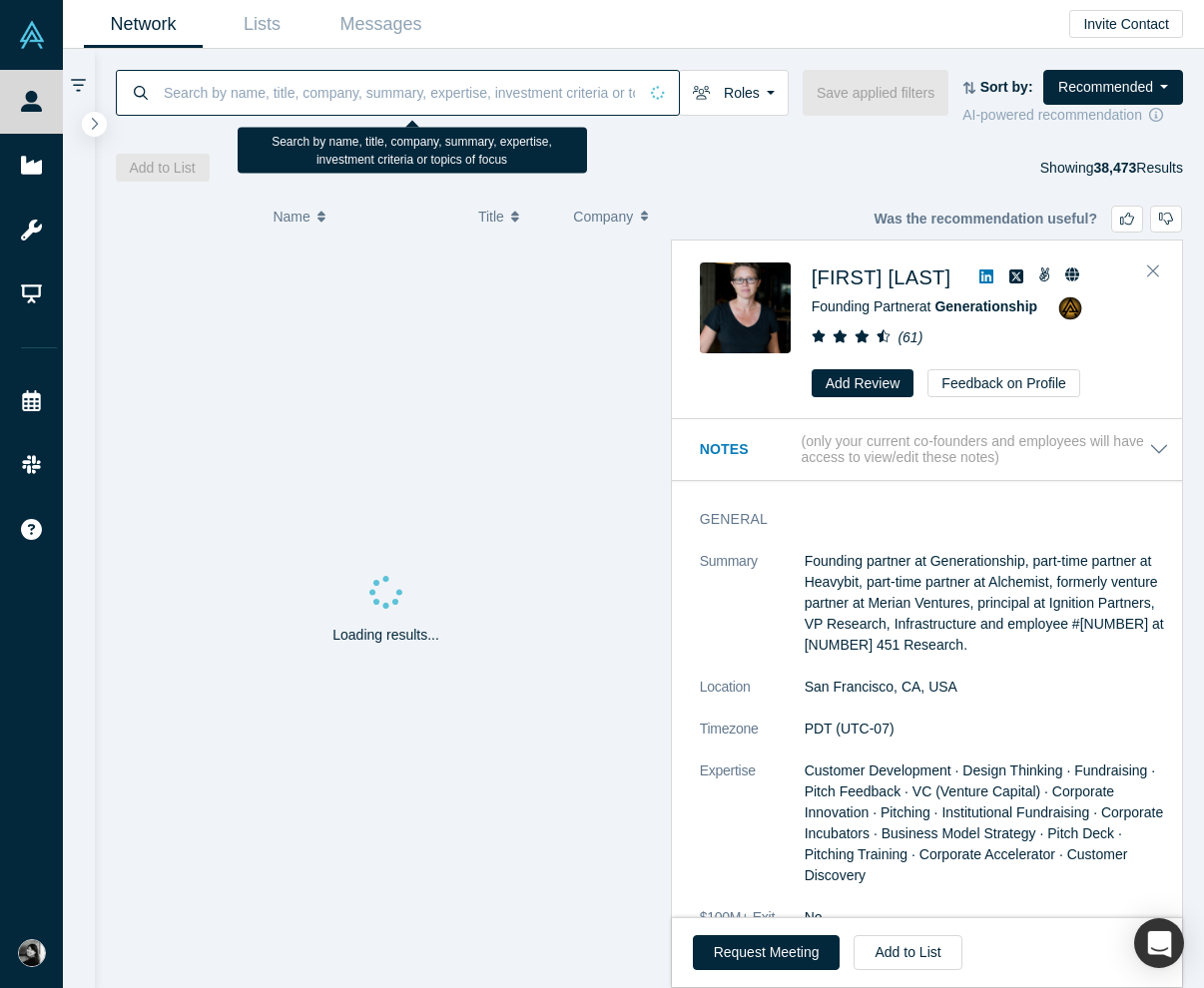 click at bounding box center (399, 92) 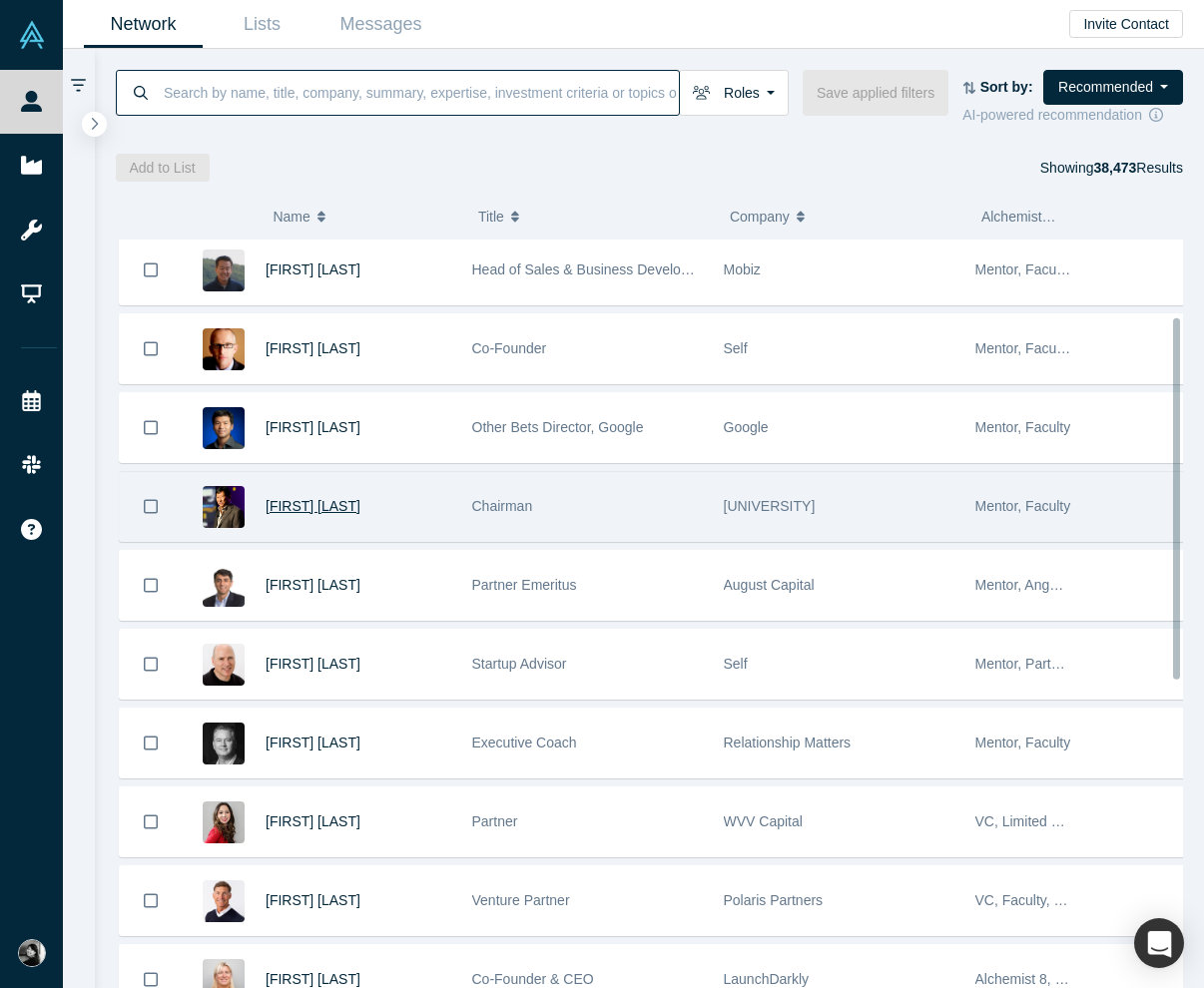scroll, scrollTop: 191, scrollLeft: 0, axis: vertical 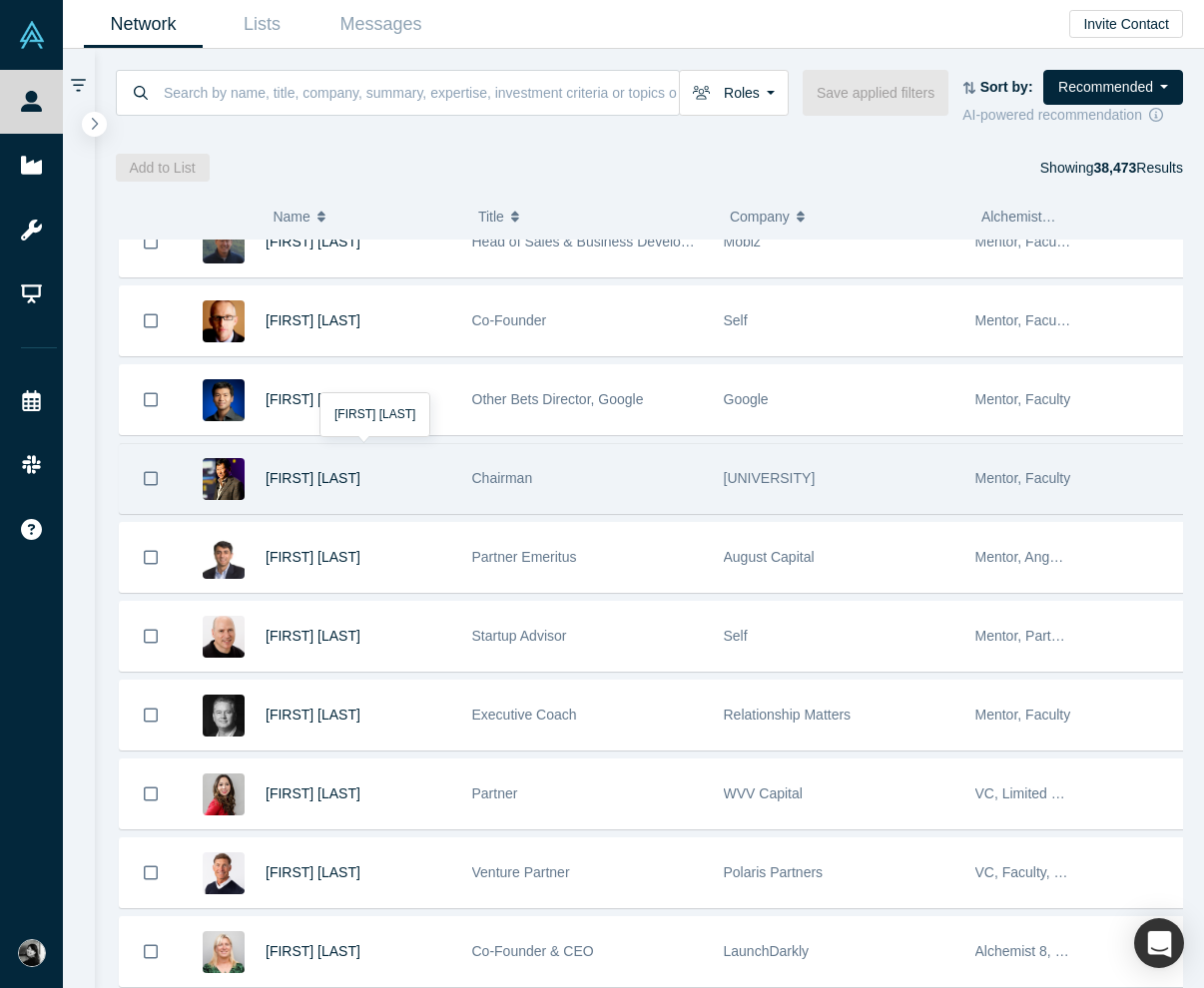 click on "[FIRST] [LAST]" at bounding box center (358, 478) 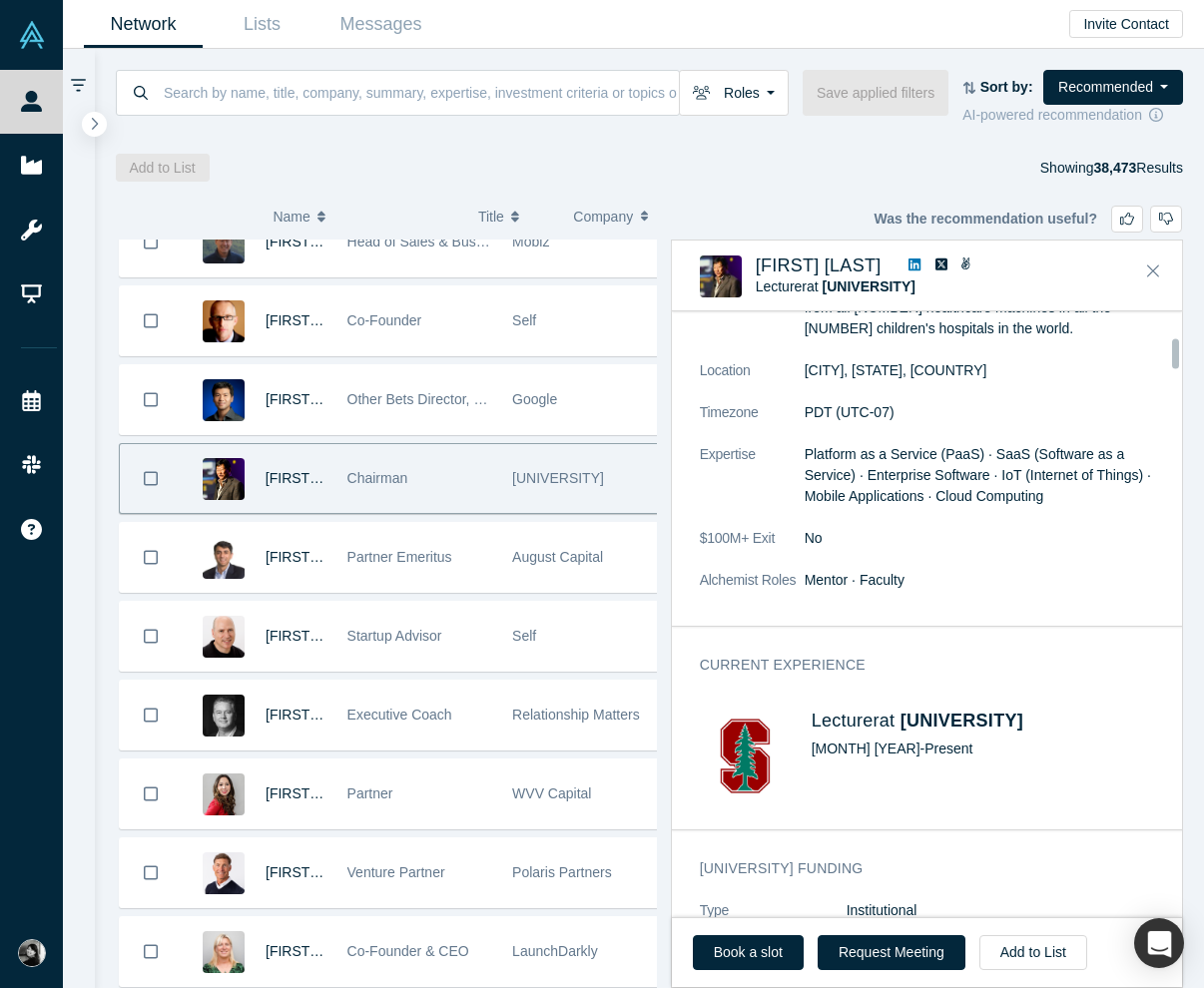 scroll, scrollTop: 668, scrollLeft: 0, axis: vertical 